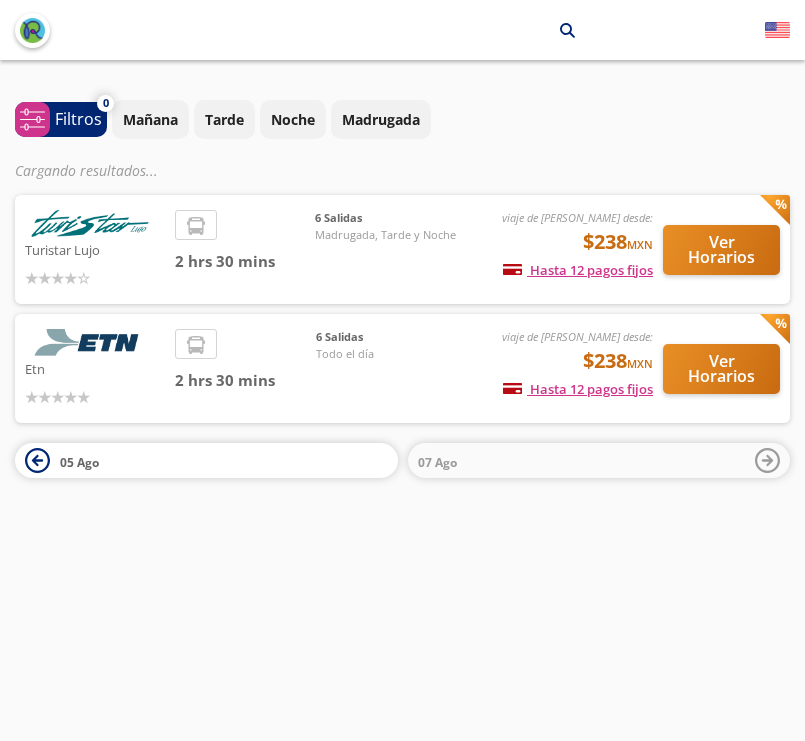 scroll, scrollTop: 0, scrollLeft: 0, axis: both 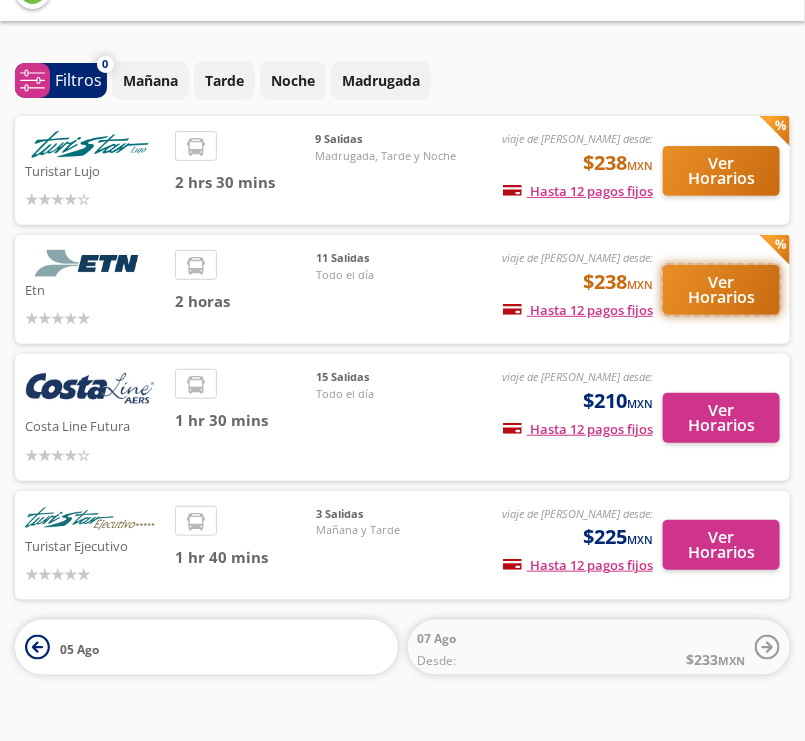 click on "Ver Horarios" at bounding box center [721, 290] 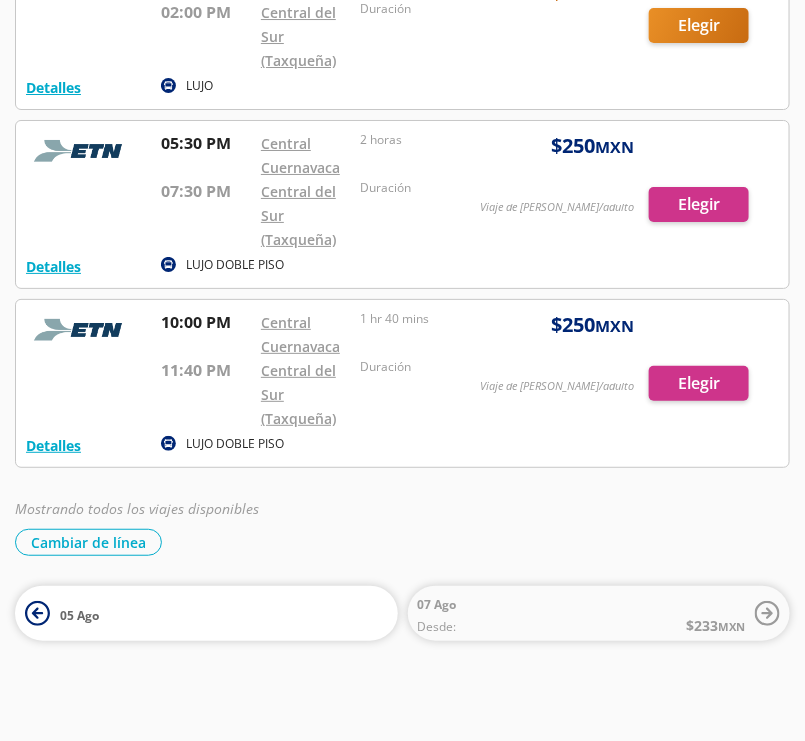 scroll, scrollTop: 1631, scrollLeft: 0, axis: vertical 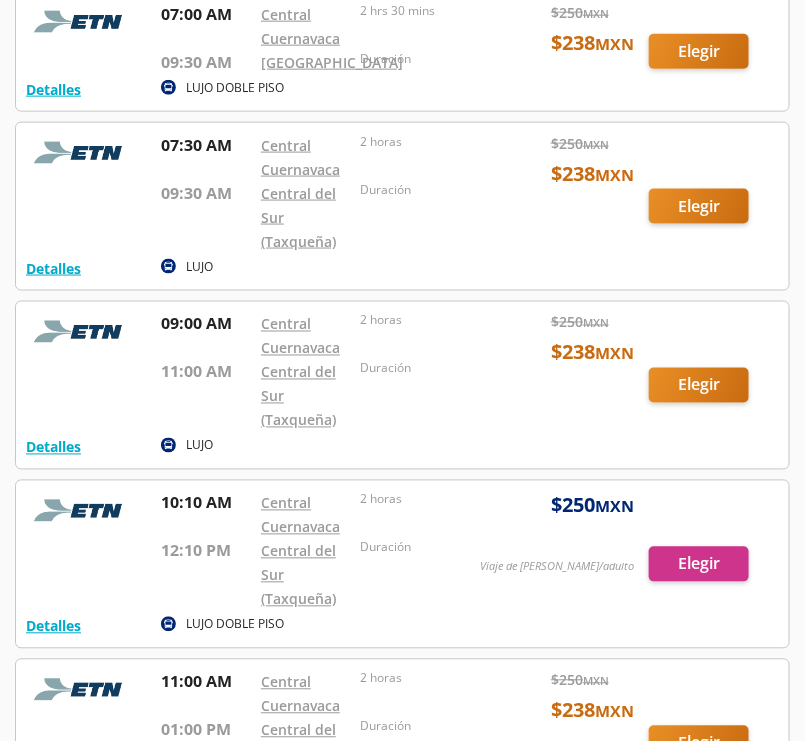 click at bounding box center (402, 206) 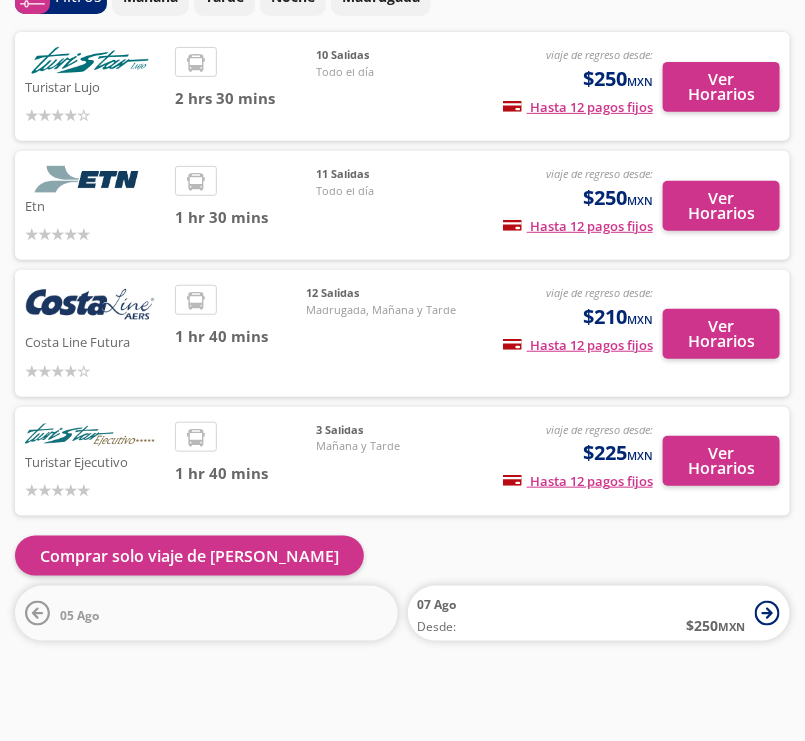 scroll, scrollTop: 122, scrollLeft: 0, axis: vertical 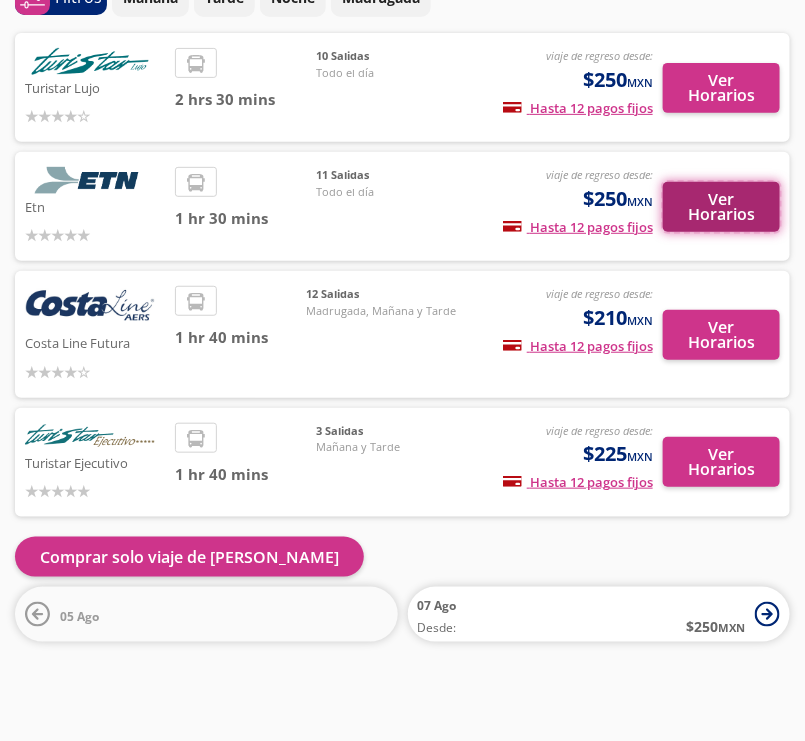 click on "Ver Horarios" at bounding box center (721, 207) 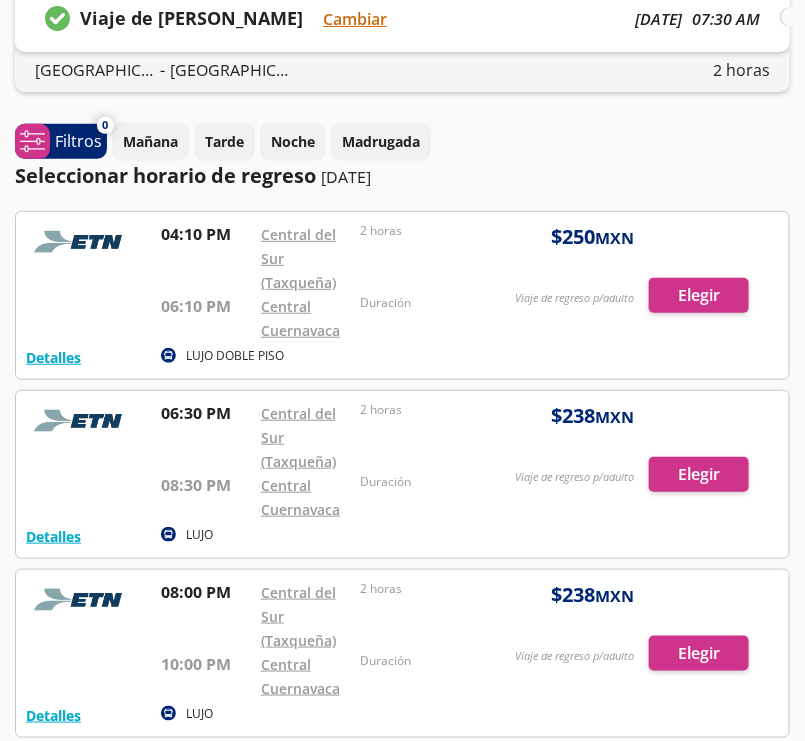 scroll, scrollTop: 0, scrollLeft: 0, axis: both 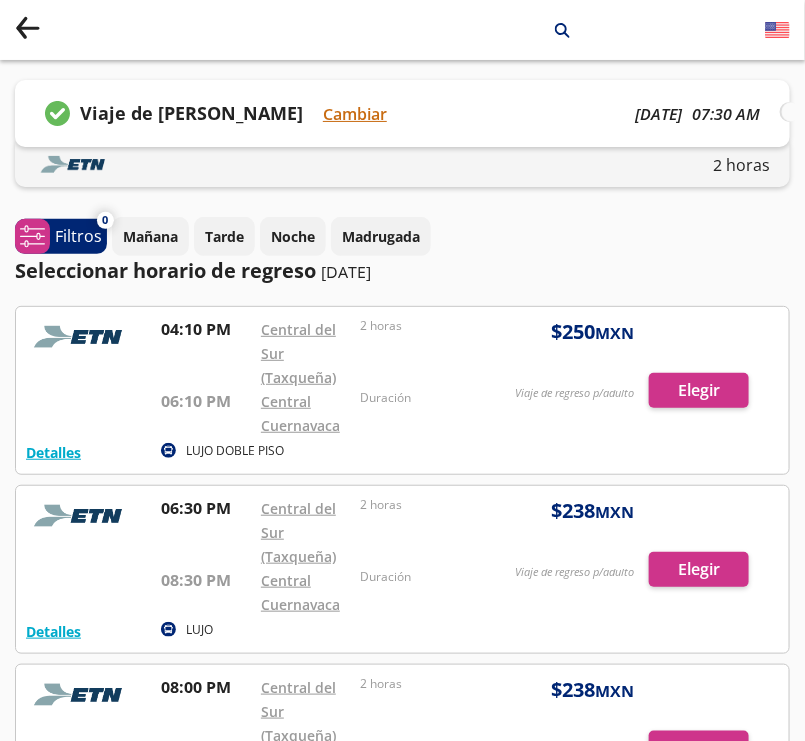 click on "Group 9 Created with Sketch." 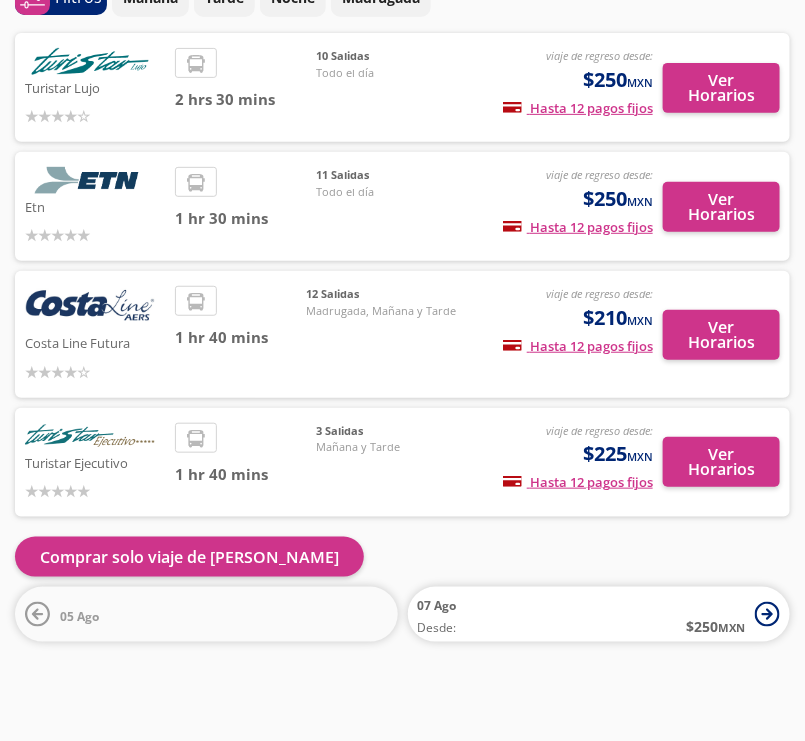 scroll, scrollTop: 0, scrollLeft: 0, axis: both 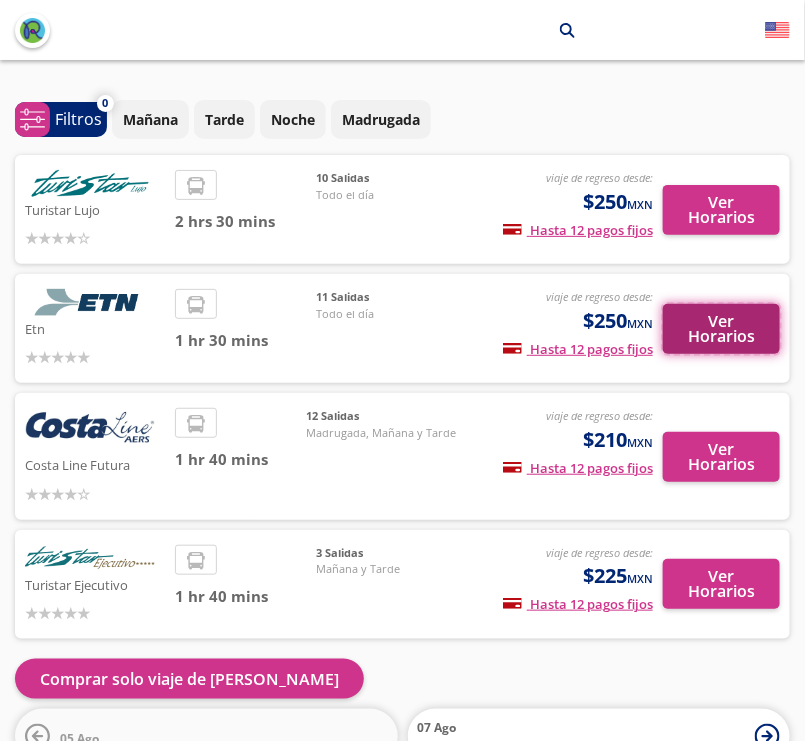 click on "Ver Horarios" at bounding box center [721, 329] 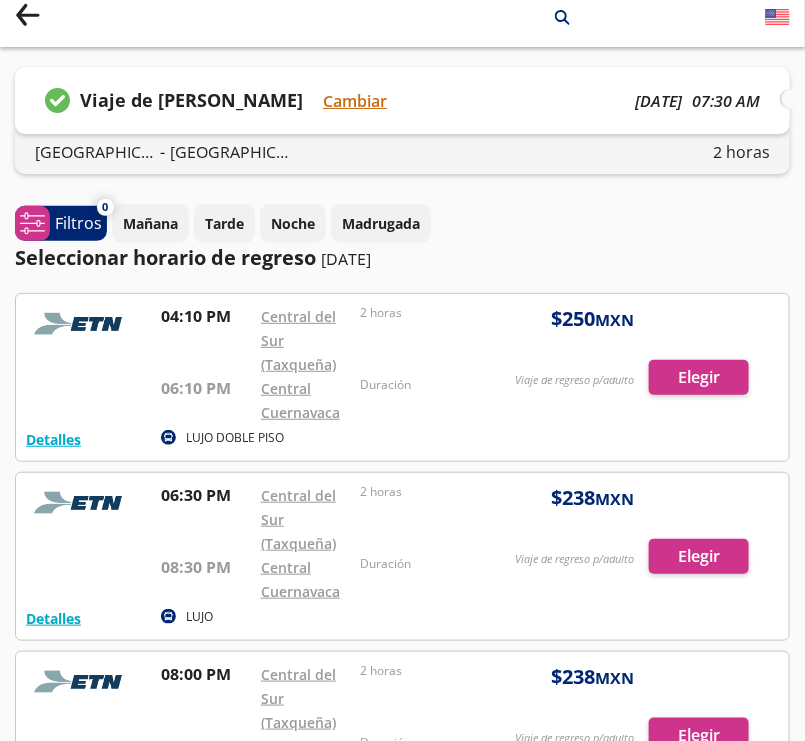 scroll, scrollTop: 0, scrollLeft: 0, axis: both 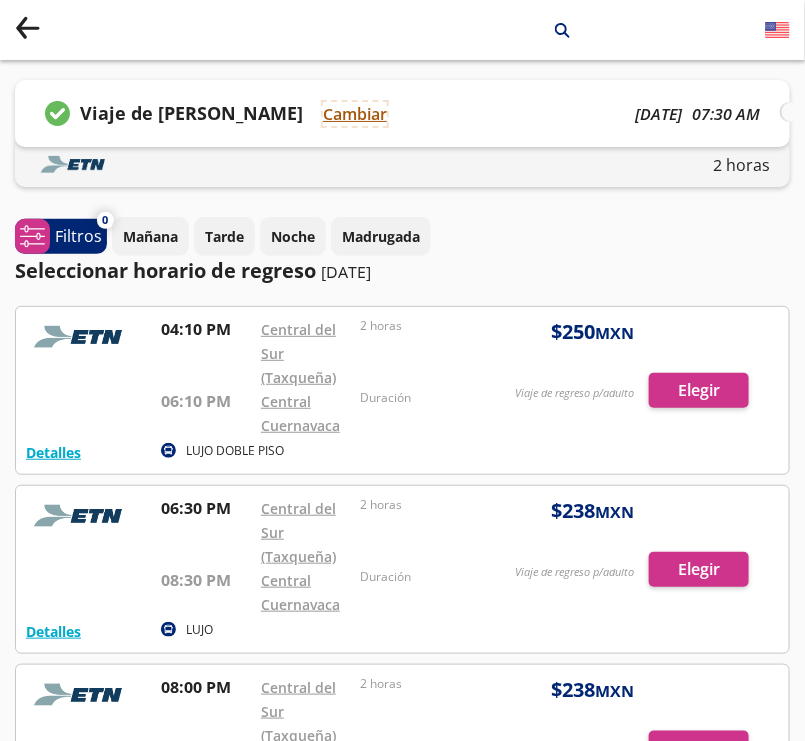 click on "Cambiar" at bounding box center [355, 114] 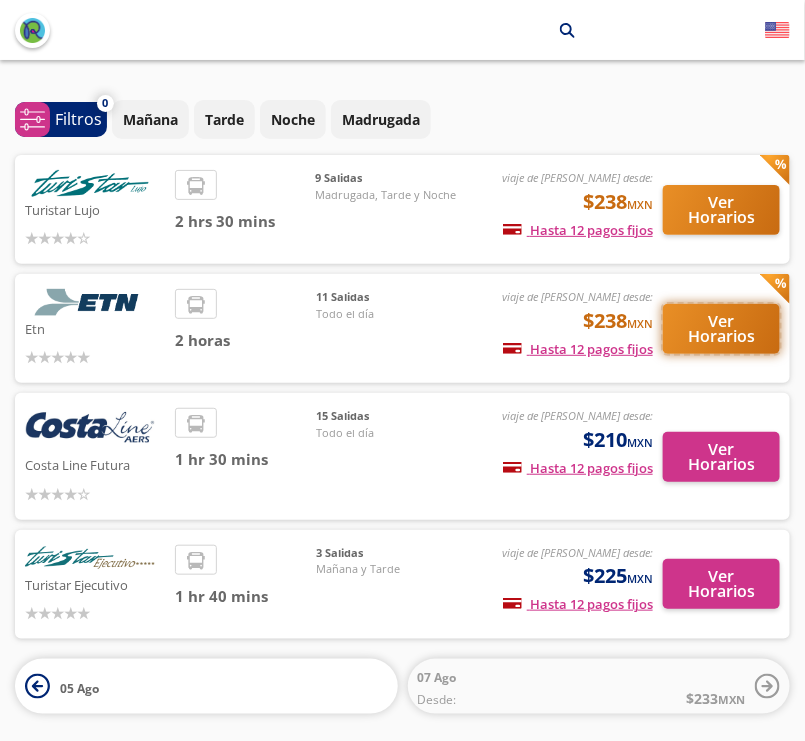click on "Ver Horarios" at bounding box center (721, 329) 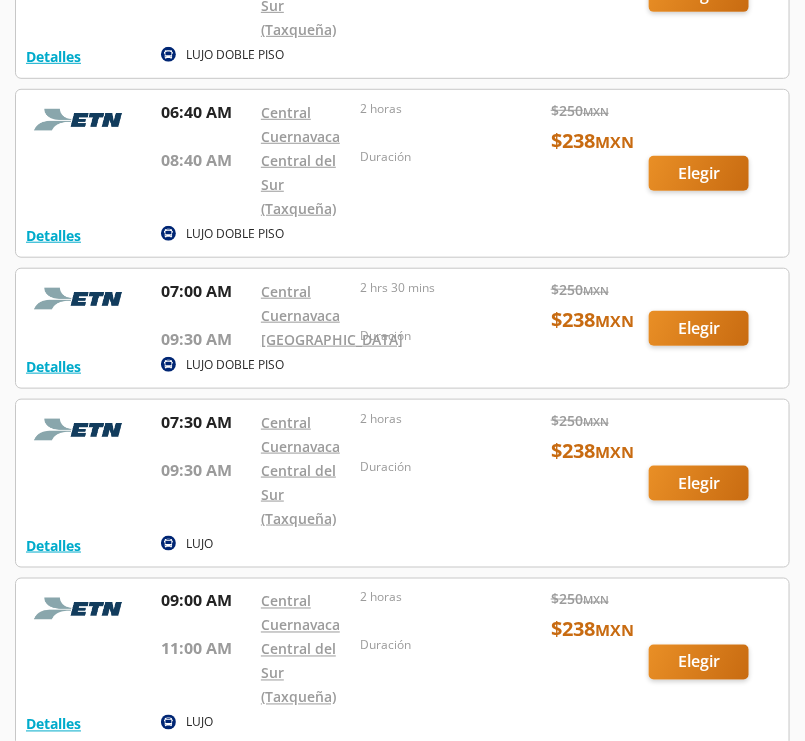 scroll, scrollTop: 260, scrollLeft: 0, axis: vertical 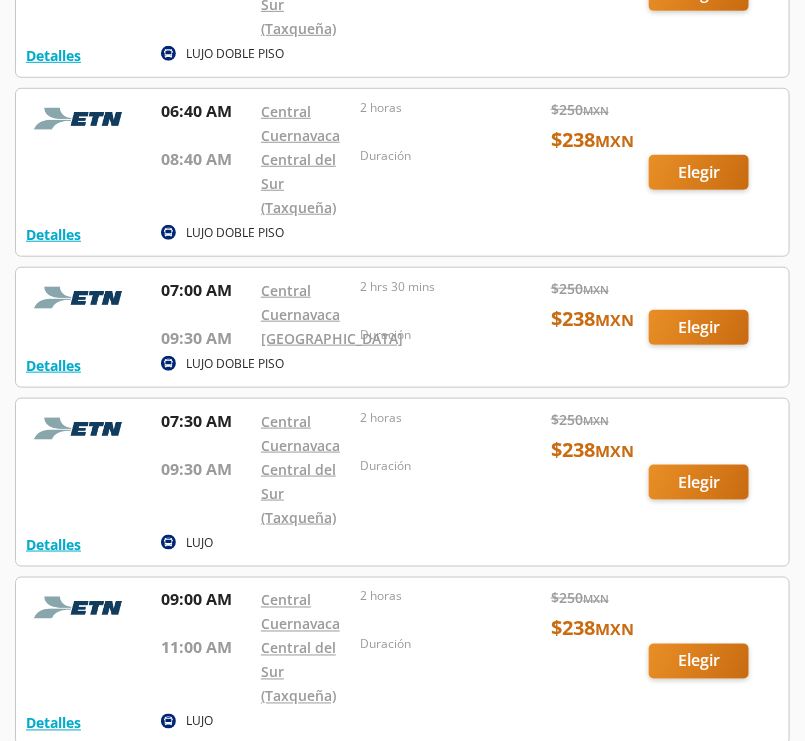 click at bounding box center [402, 482] 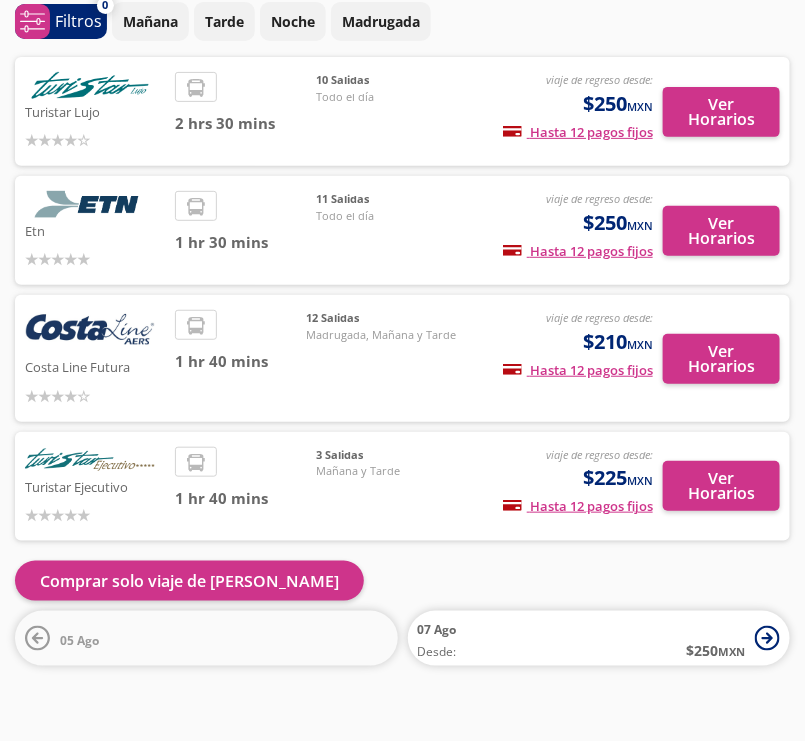 scroll, scrollTop: 102, scrollLeft: 0, axis: vertical 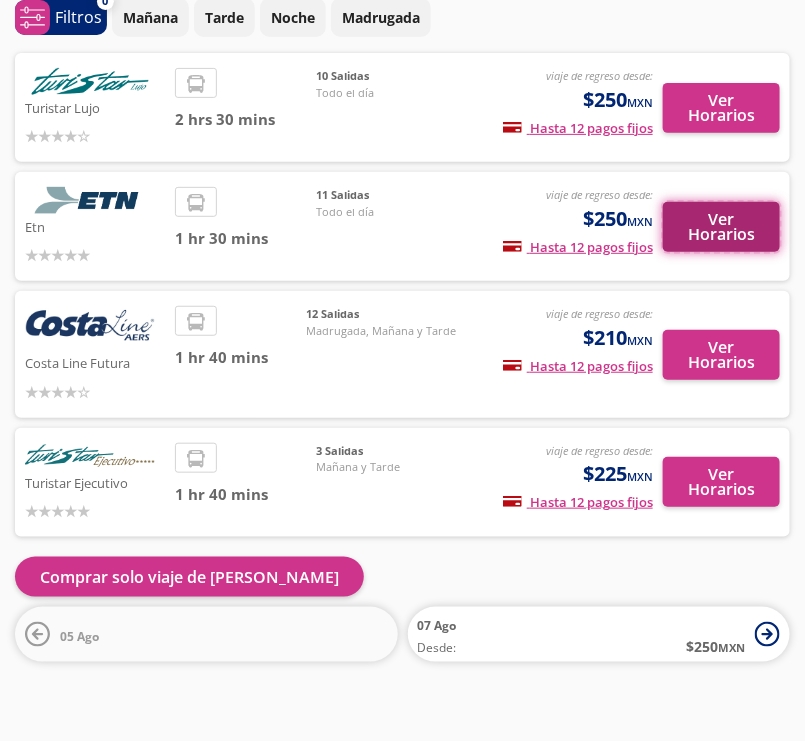 click on "Ver Horarios" at bounding box center (721, 227) 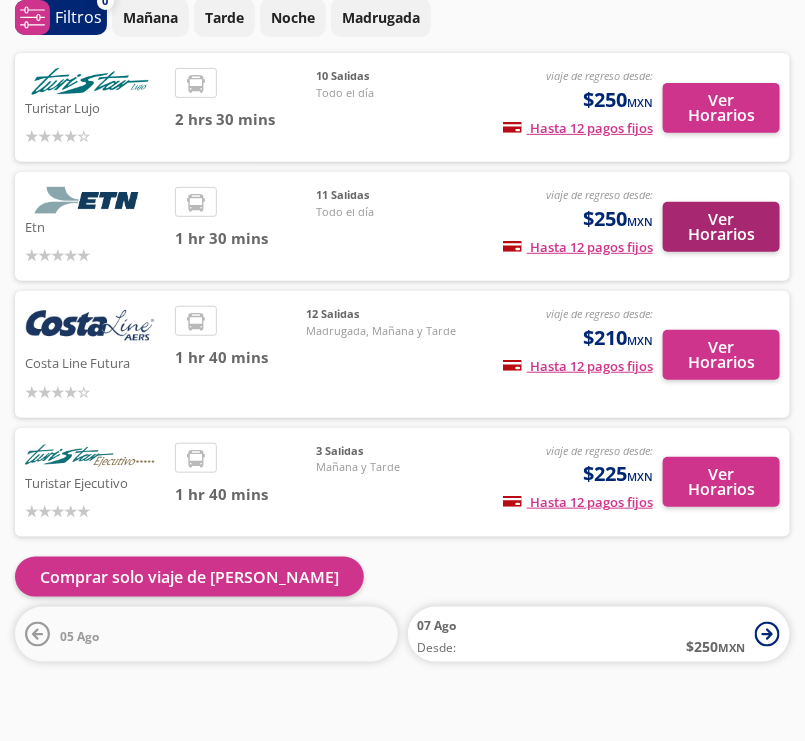 scroll, scrollTop: 0, scrollLeft: 0, axis: both 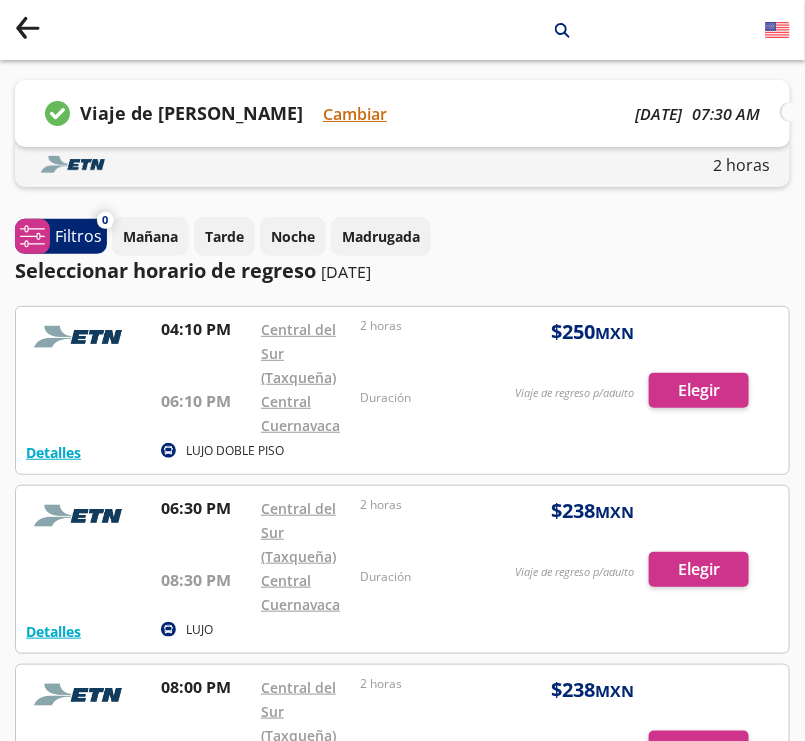 click on "Group 9 Created with Sketch." 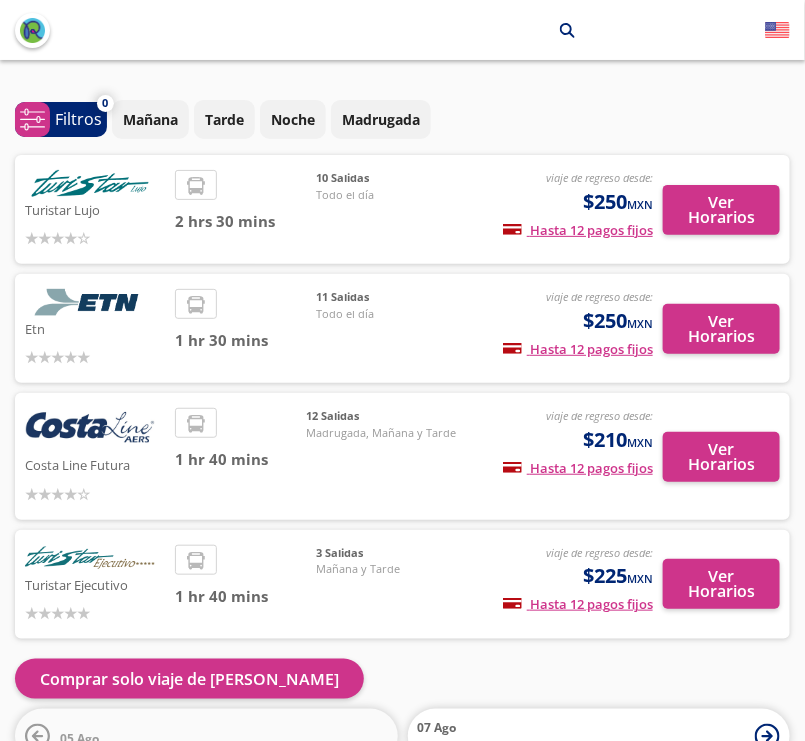 scroll, scrollTop: 102, scrollLeft: 0, axis: vertical 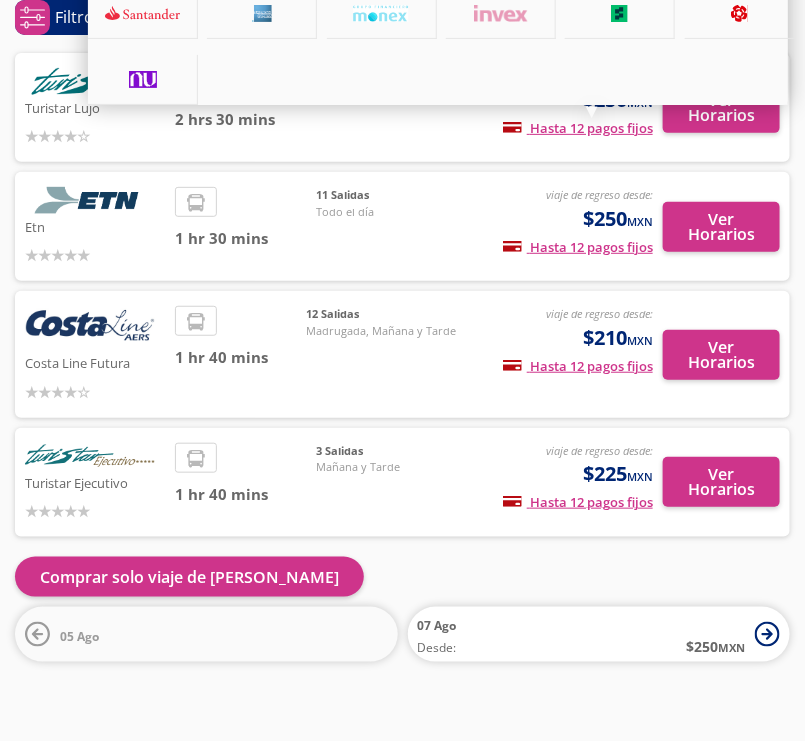 click on "Pagos fijos en compras mayores a $30 MXN, con tarjetas de bancos participantes" at bounding box center [438, -32] 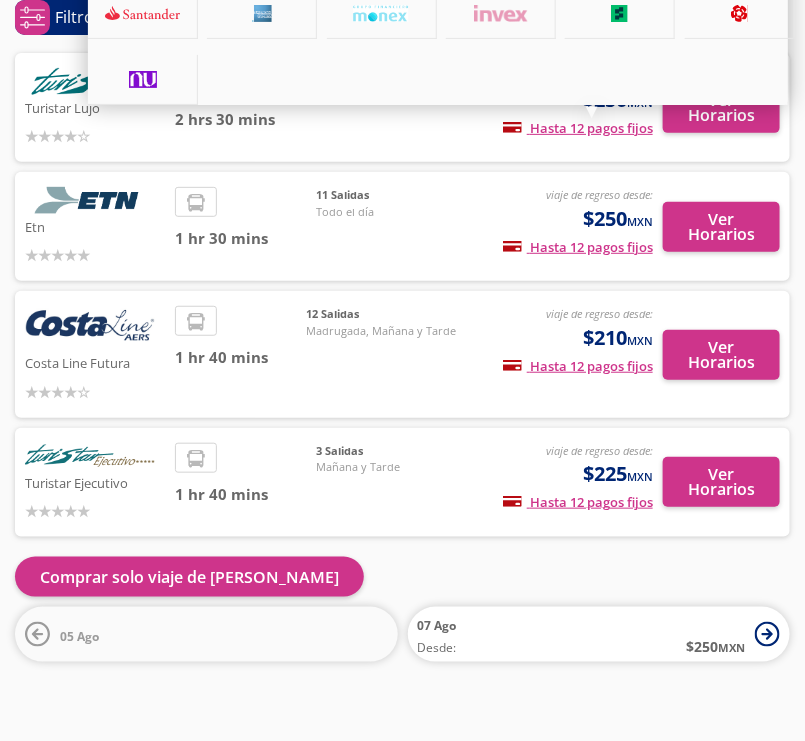 click at bounding box center [402, 370] 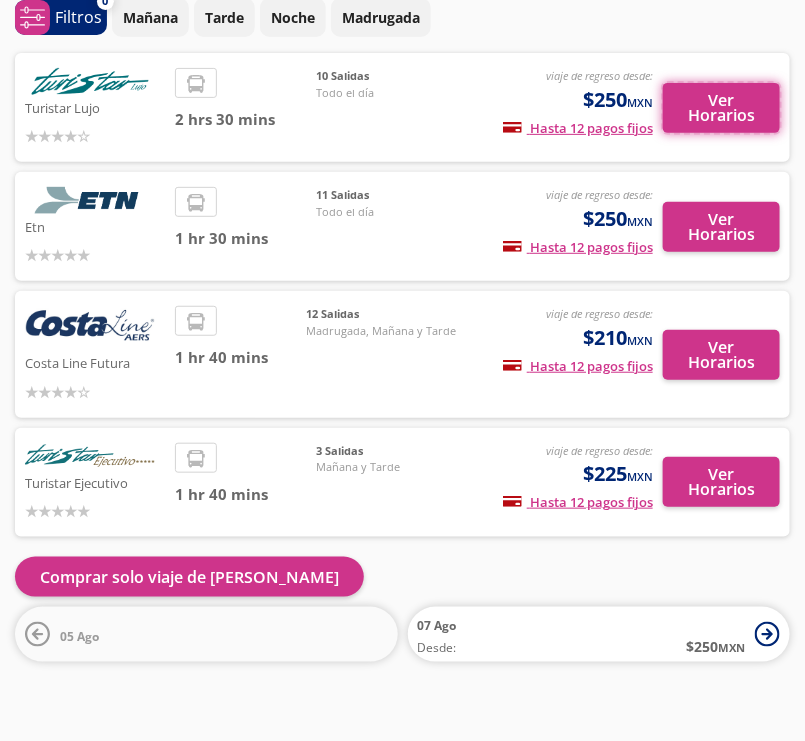 click on "Ver Horarios" at bounding box center (721, 108) 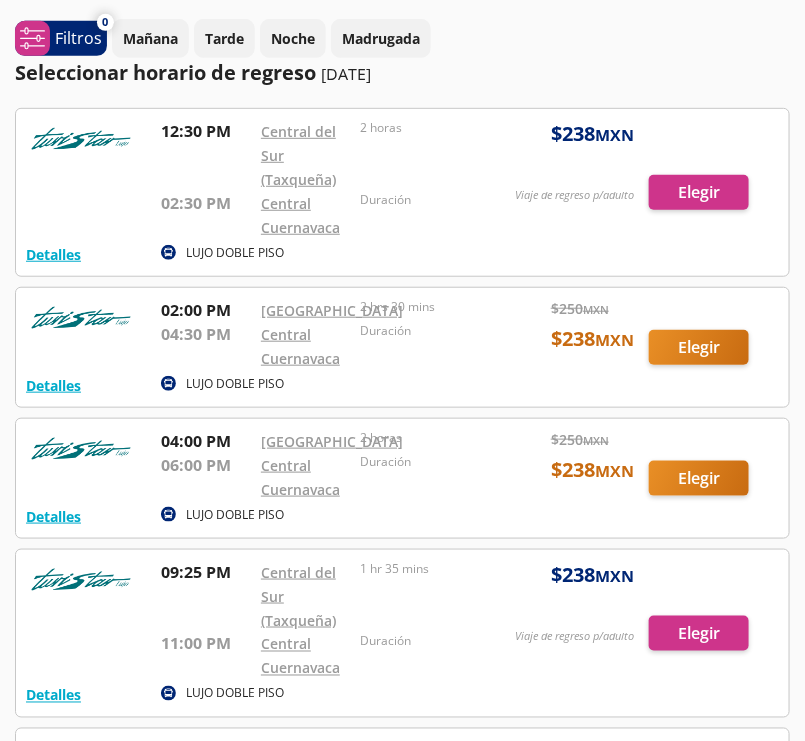 scroll, scrollTop: 199, scrollLeft: 0, axis: vertical 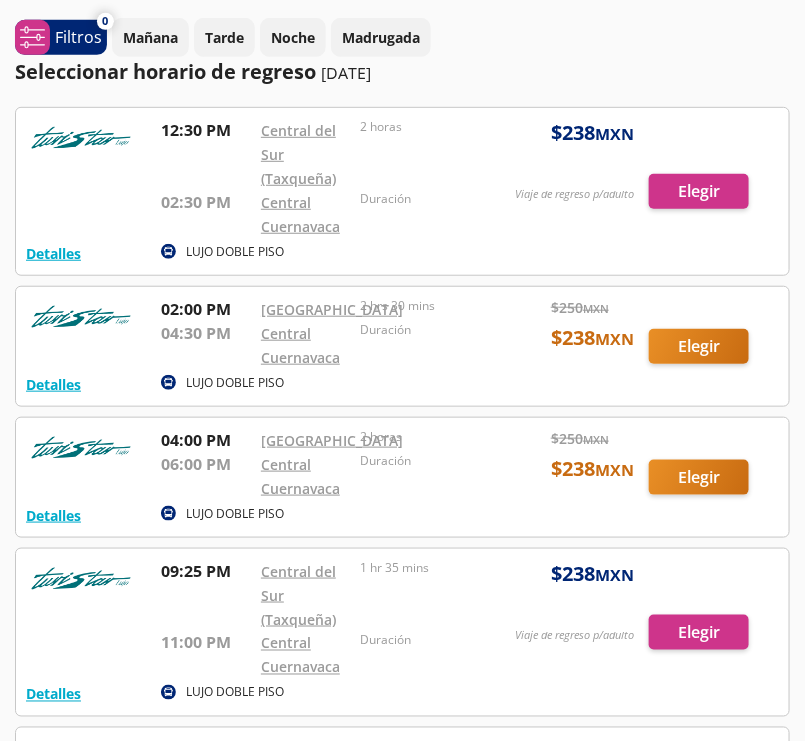 click at bounding box center (402, 191) 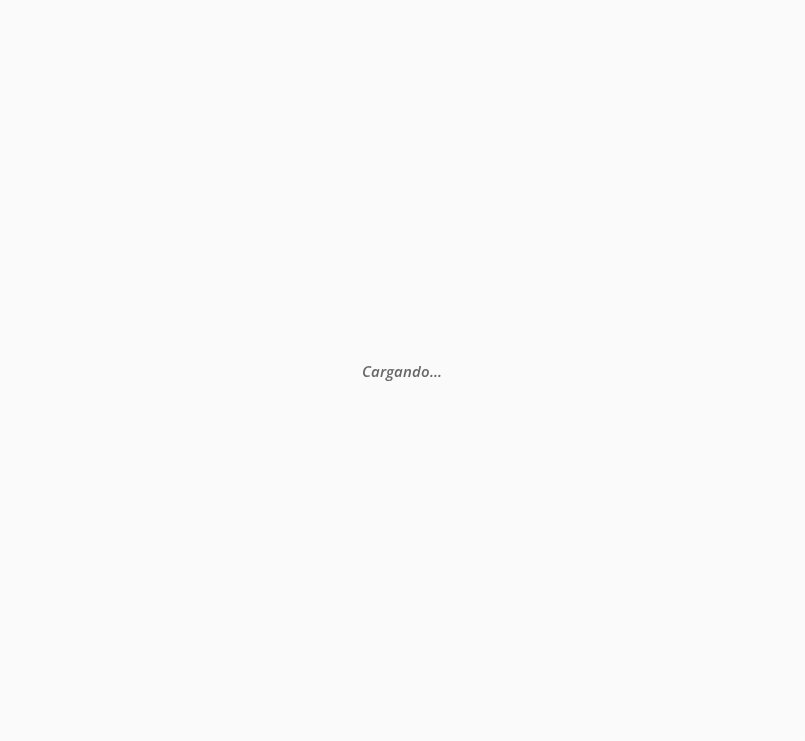 scroll, scrollTop: 0, scrollLeft: 0, axis: both 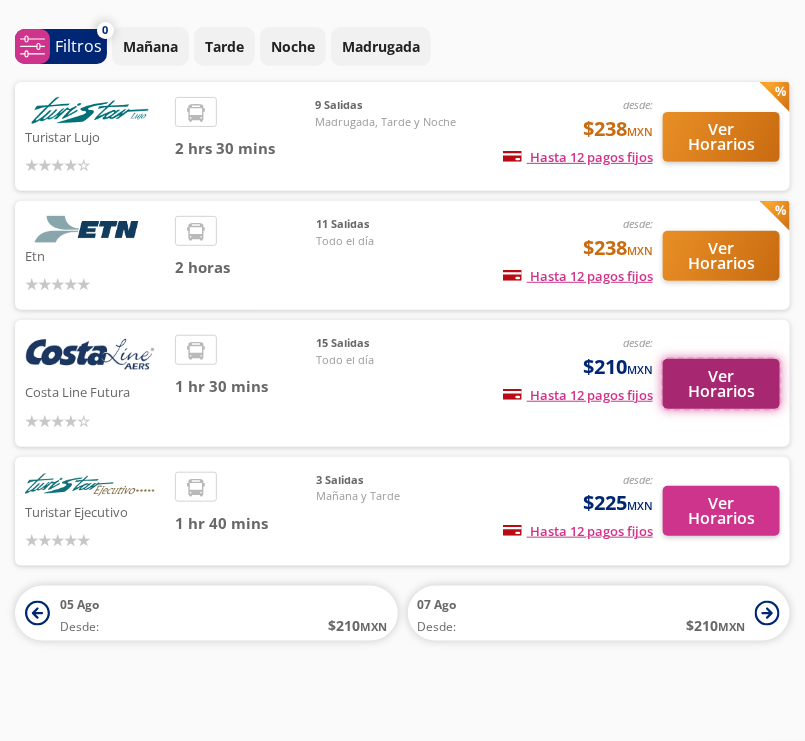 click on "Ver Horarios" at bounding box center (721, 384) 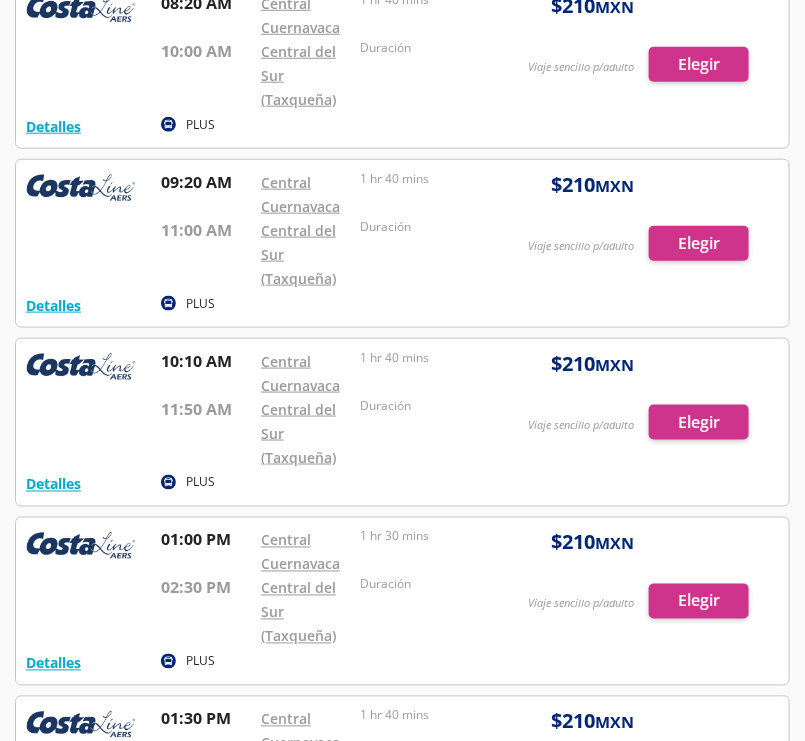 scroll, scrollTop: 0, scrollLeft: 0, axis: both 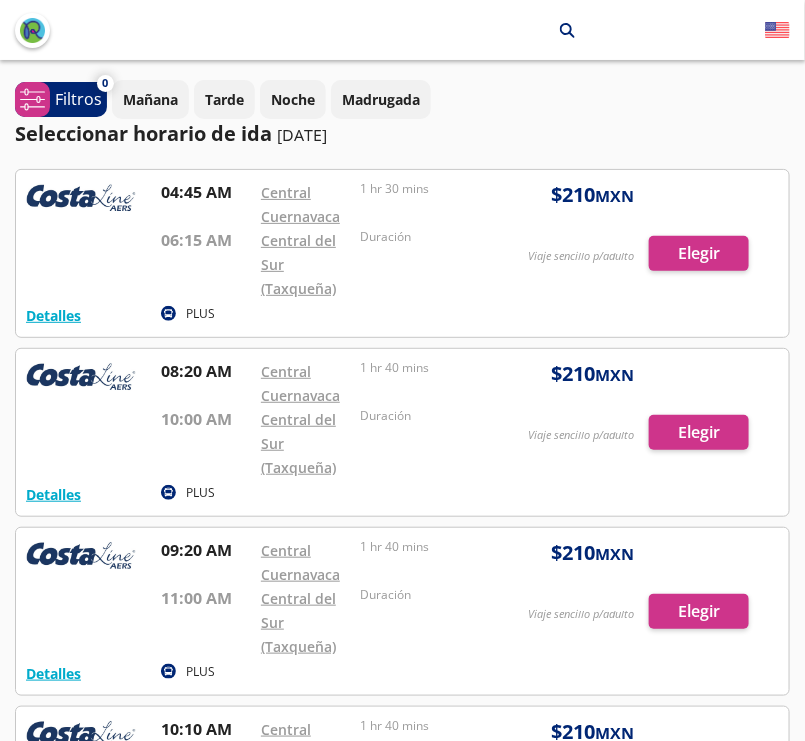 click at bounding box center [402, 432] 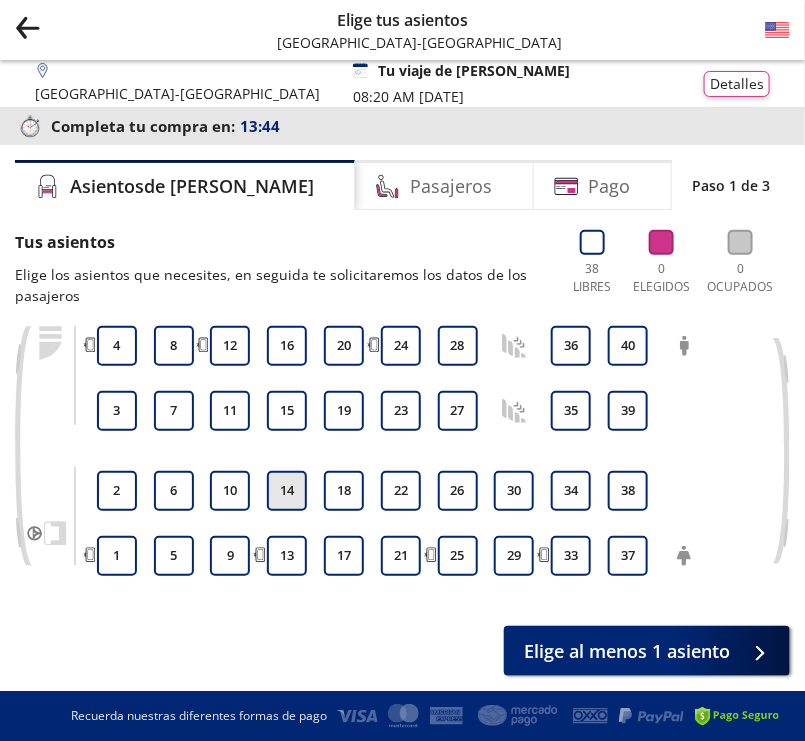 click on "14" at bounding box center (287, 491) 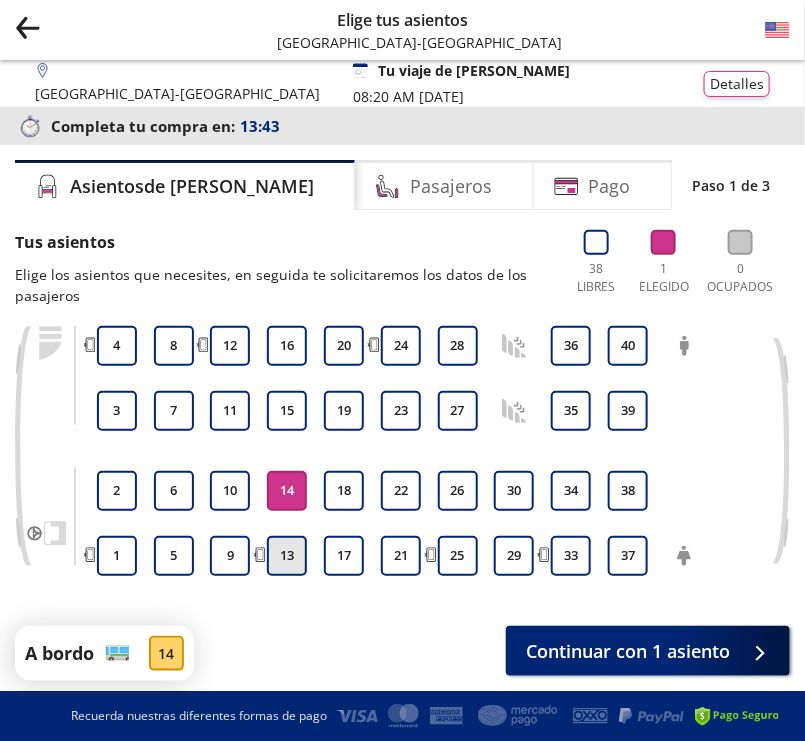 click on "13" at bounding box center (287, 556) 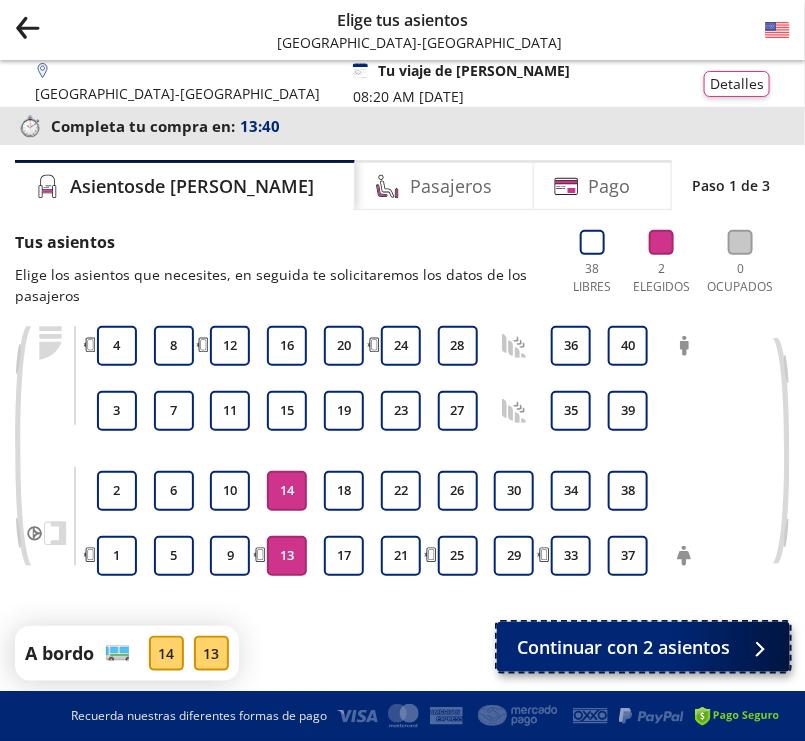 click on "Continuar con 2 asientos" at bounding box center [623, 647] 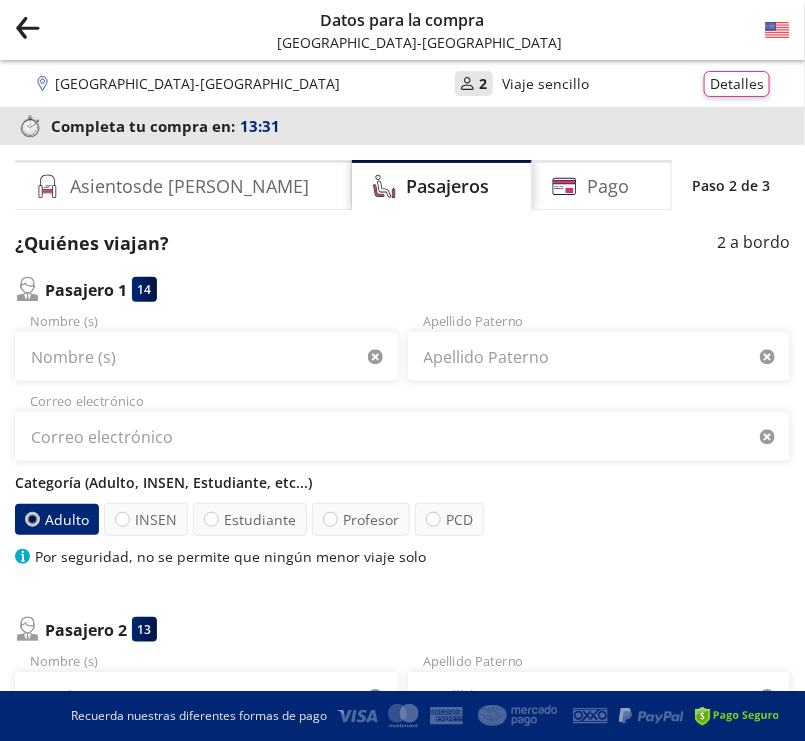 click on "Viaje sencillo" at bounding box center (546, 83) 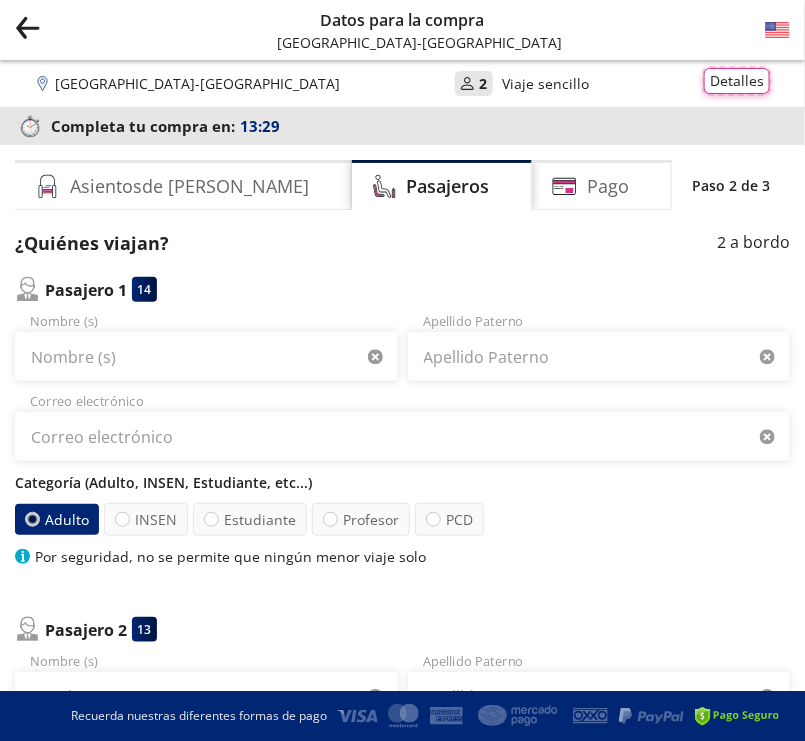 click on "Detalles" at bounding box center (737, 81) 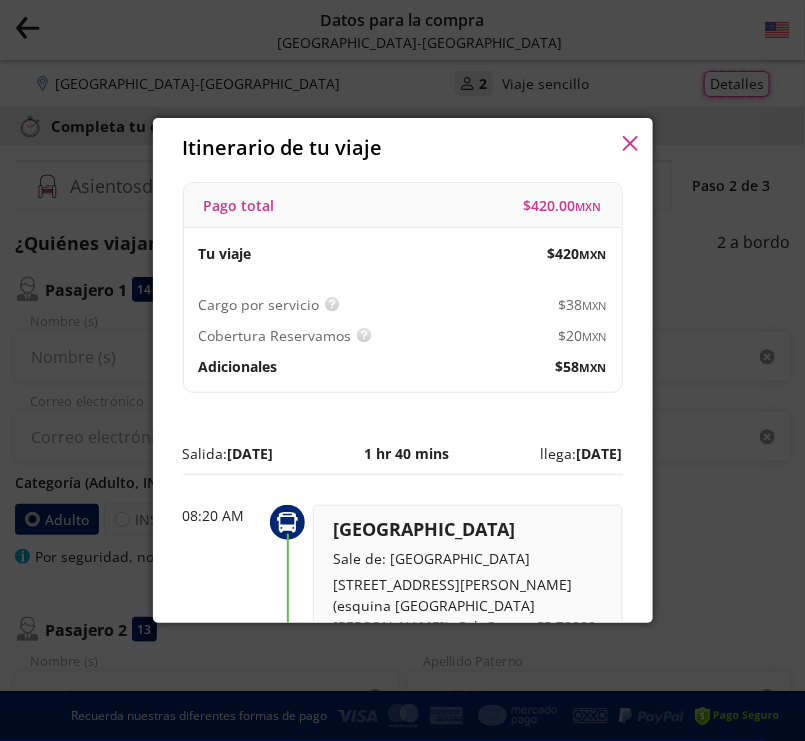 scroll, scrollTop: 0, scrollLeft: 0, axis: both 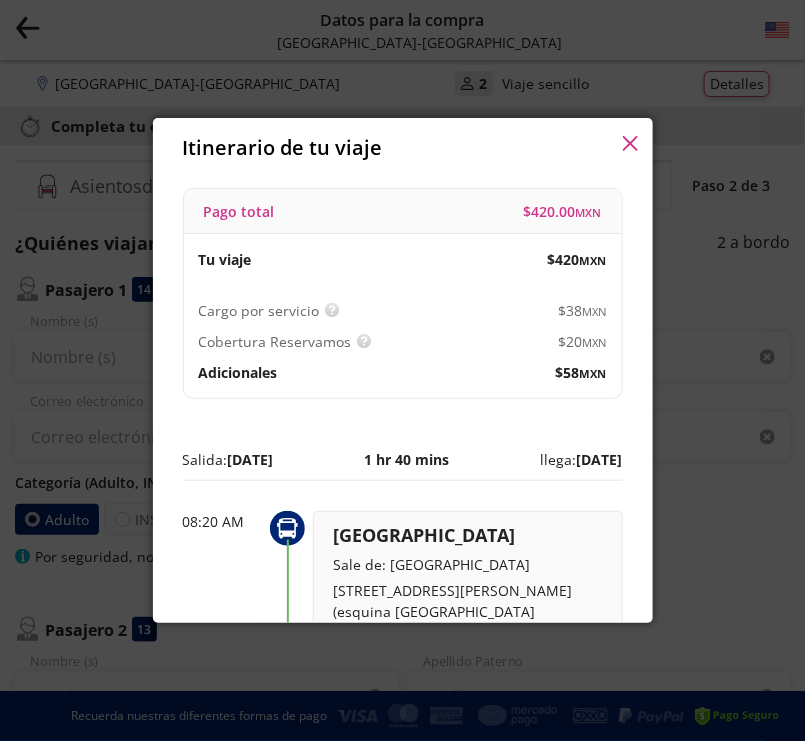 click 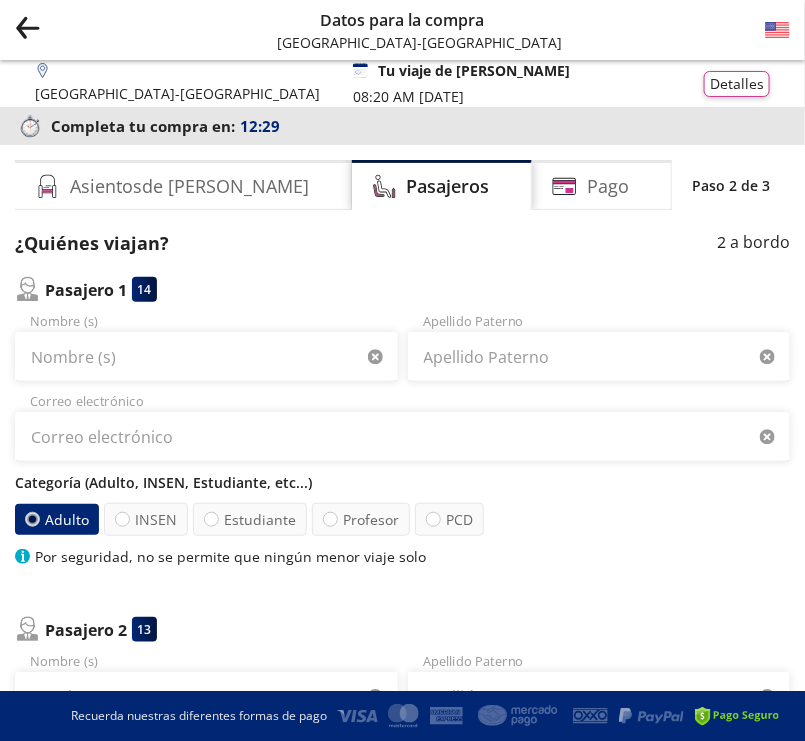 click on "Group 9 Created with Sketch. Datos para la compra [GEOGRAPHIC_DATA]  -  [GEOGRAPHIC_DATA]" at bounding box center (402, 30) 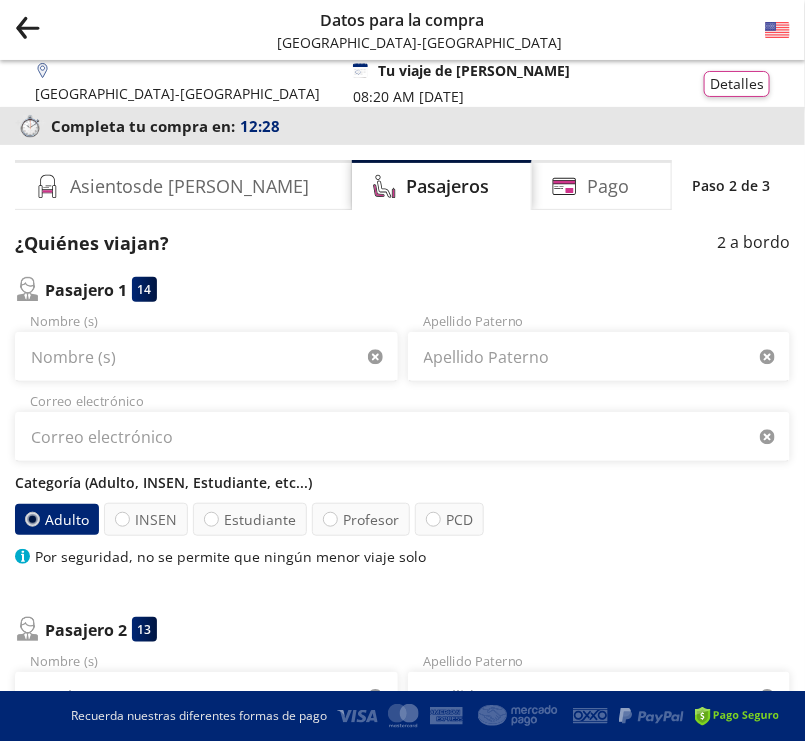 click on "Group 9 Created with Sketch." 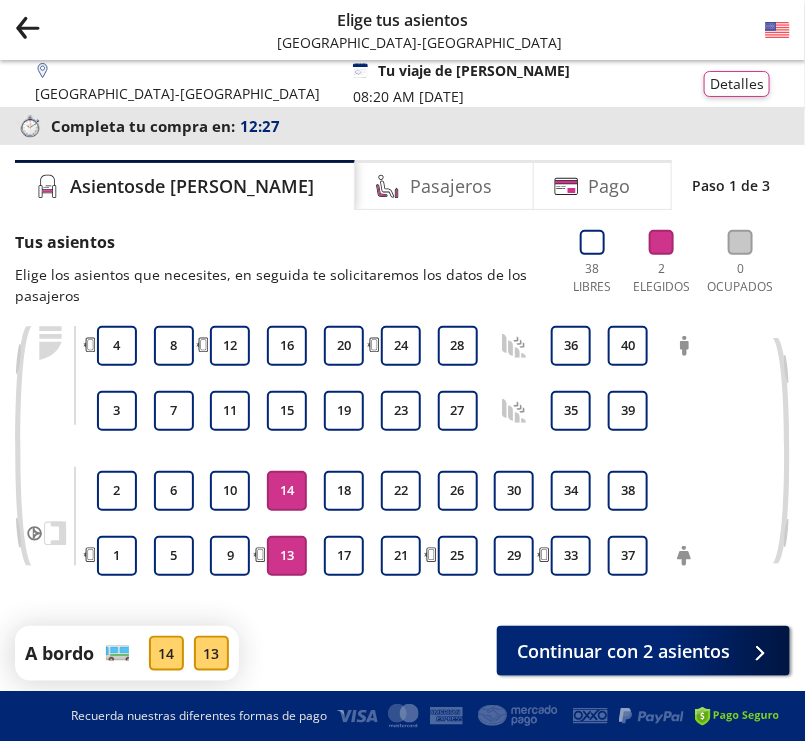 click on "Group 9 Created with Sketch." 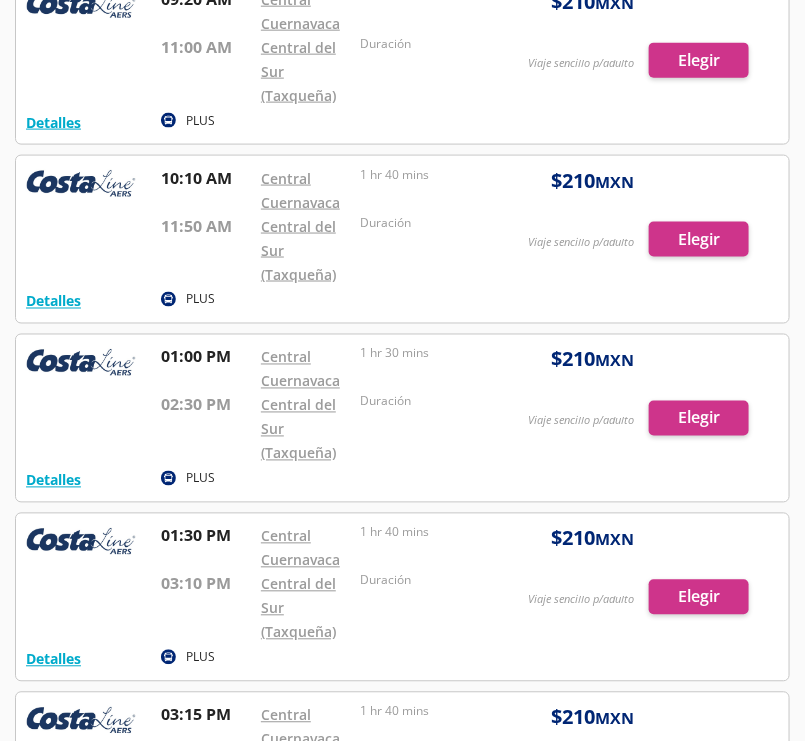 scroll, scrollTop: 0, scrollLeft: 0, axis: both 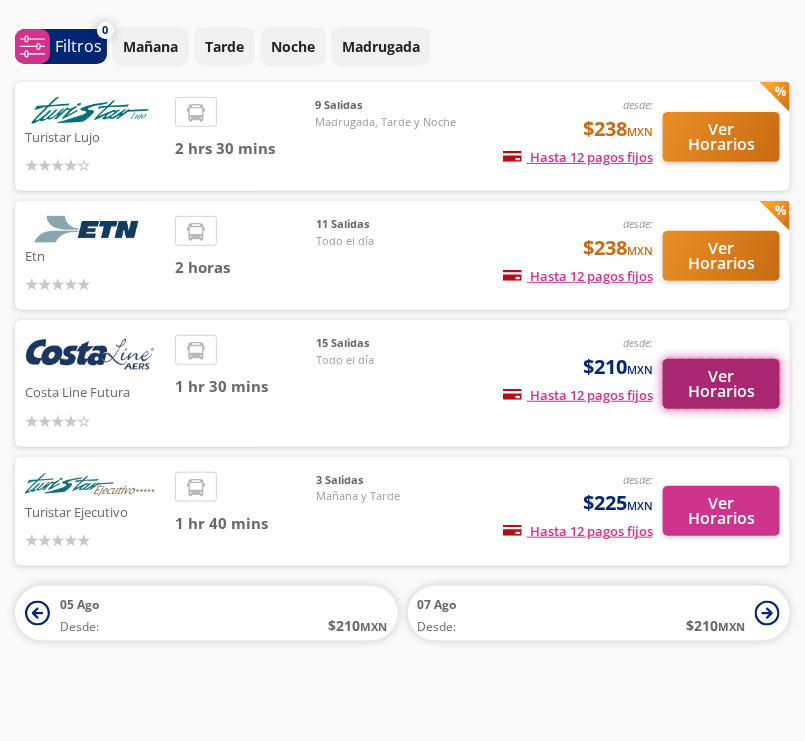 click on "Ver Horarios" at bounding box center [721, 384] 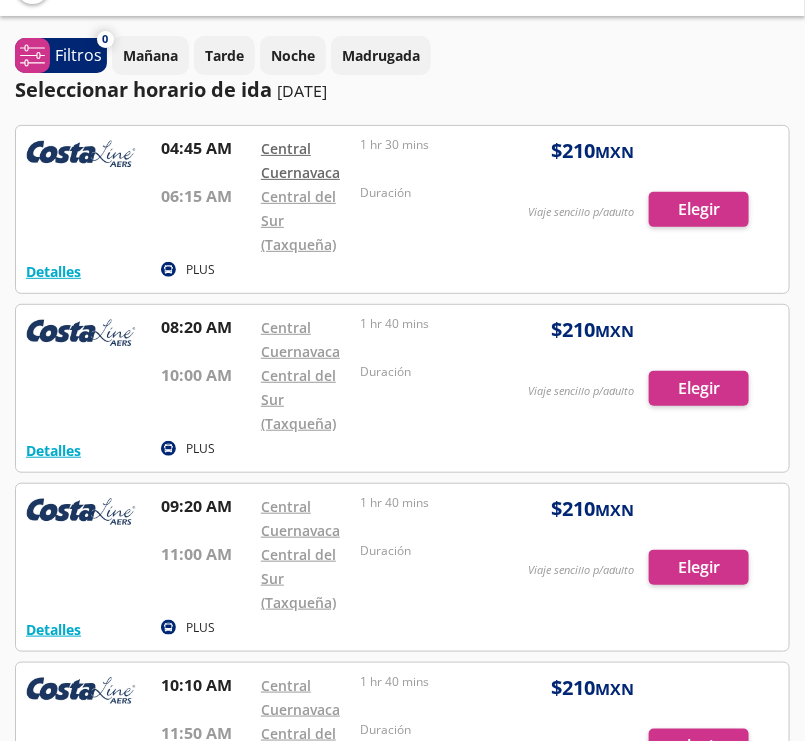 scroll, scrollTop: 0, scrollLeft: 0, axis: both 